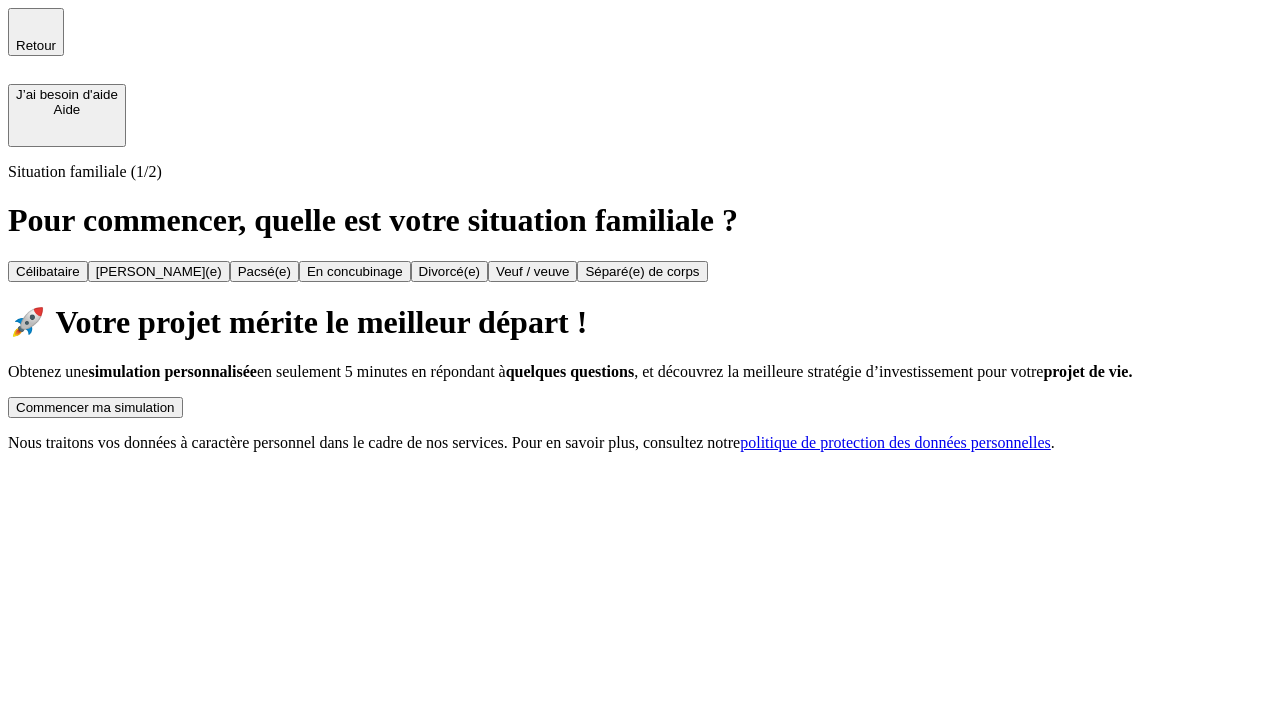 scroll, scrollTop: 0, scrollLeft: 0, axis: both 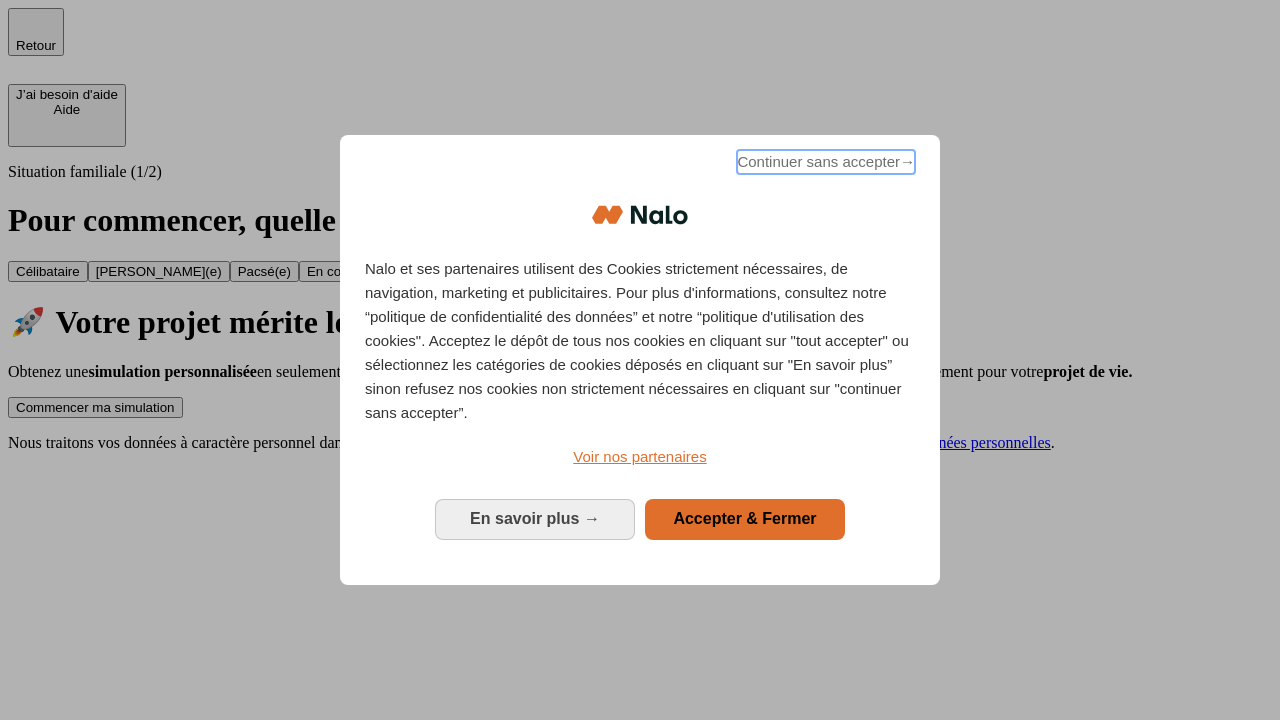 click on "Continuer sans accepter  →" at bounding box center [826, 162] 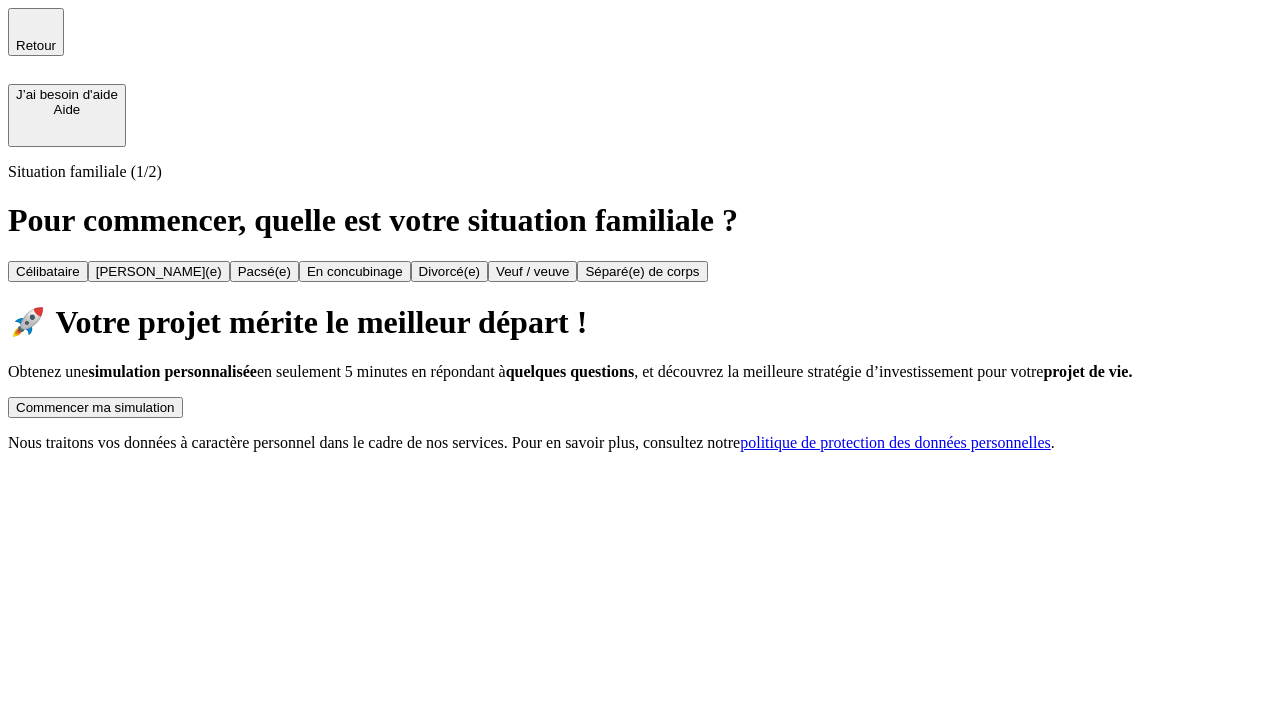 click on "Commencer ma simulation" at bounding box center (95, 407) 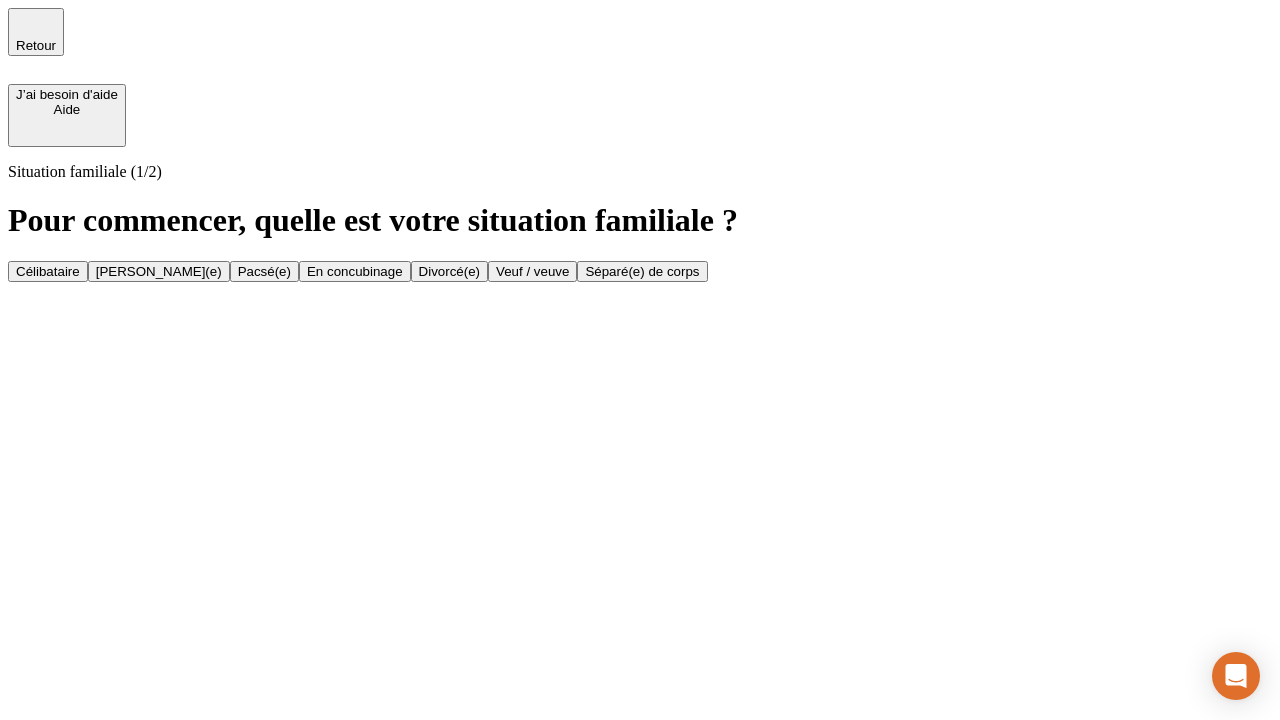 click on "Célibataire" at bounding box center [48, 271] 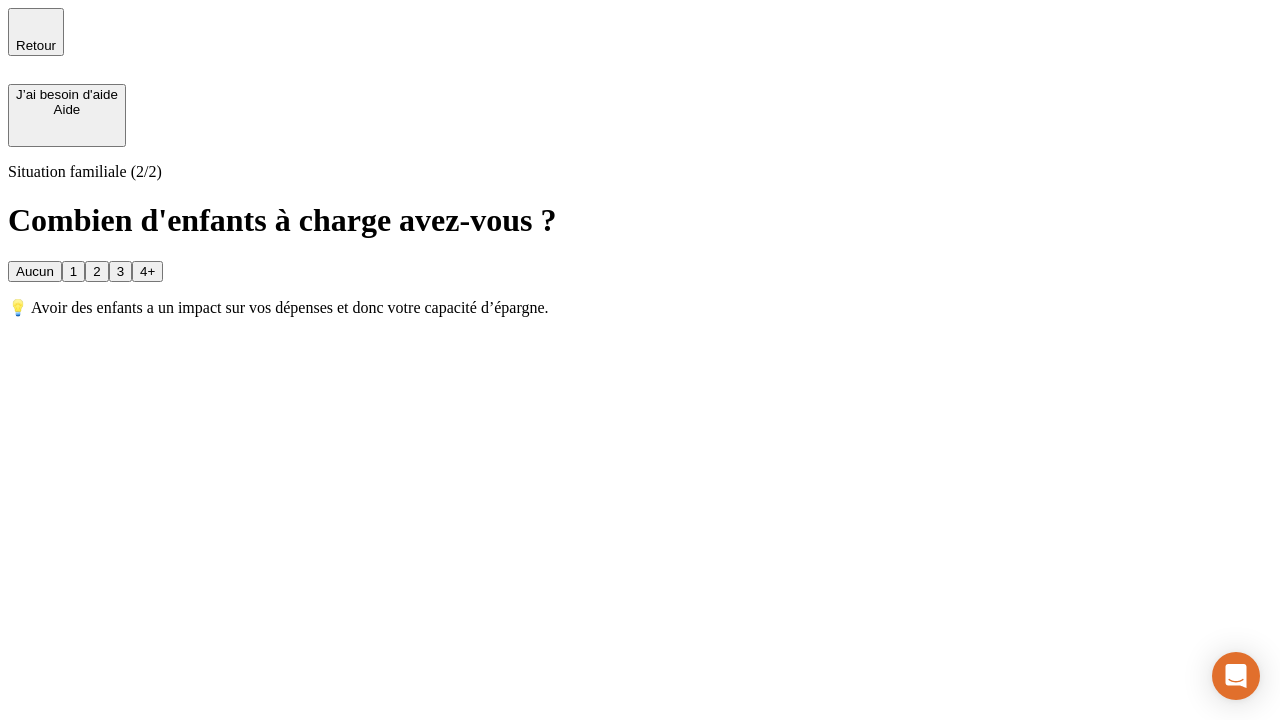 click on "Aucun" at bounding box center [35, 271] 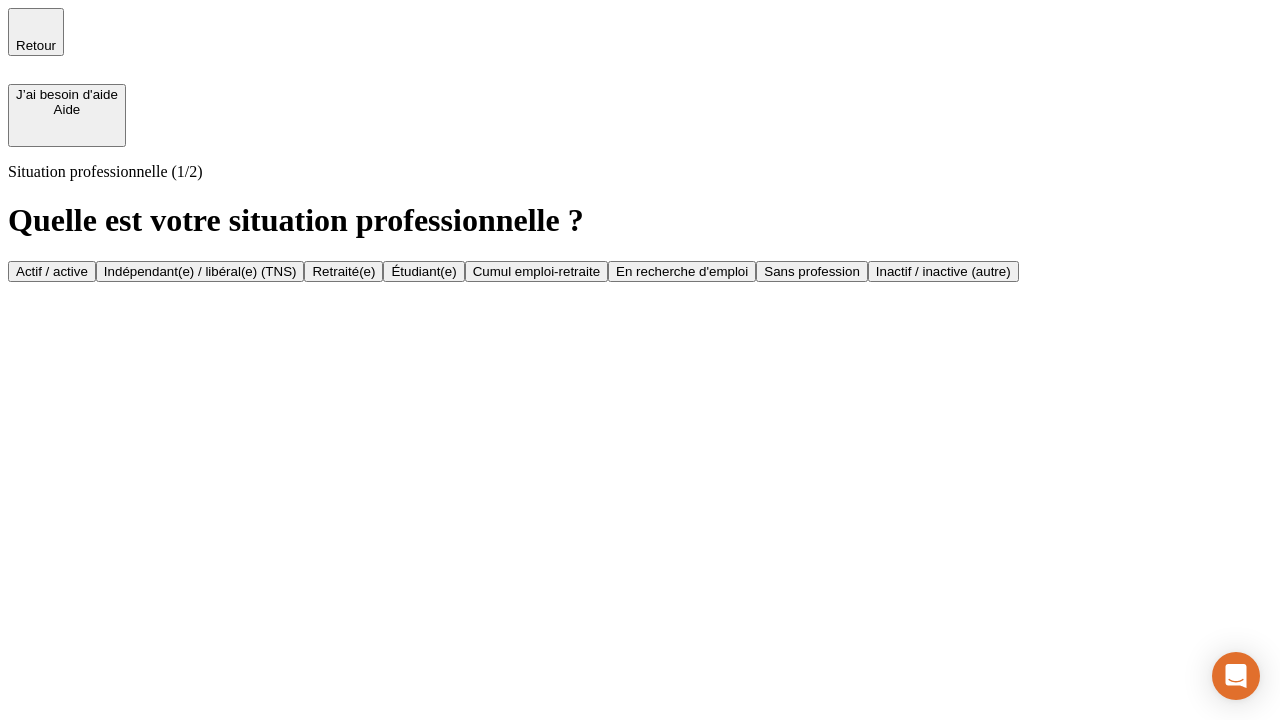 click on "Actif / active" at bounding box center (52, 271) 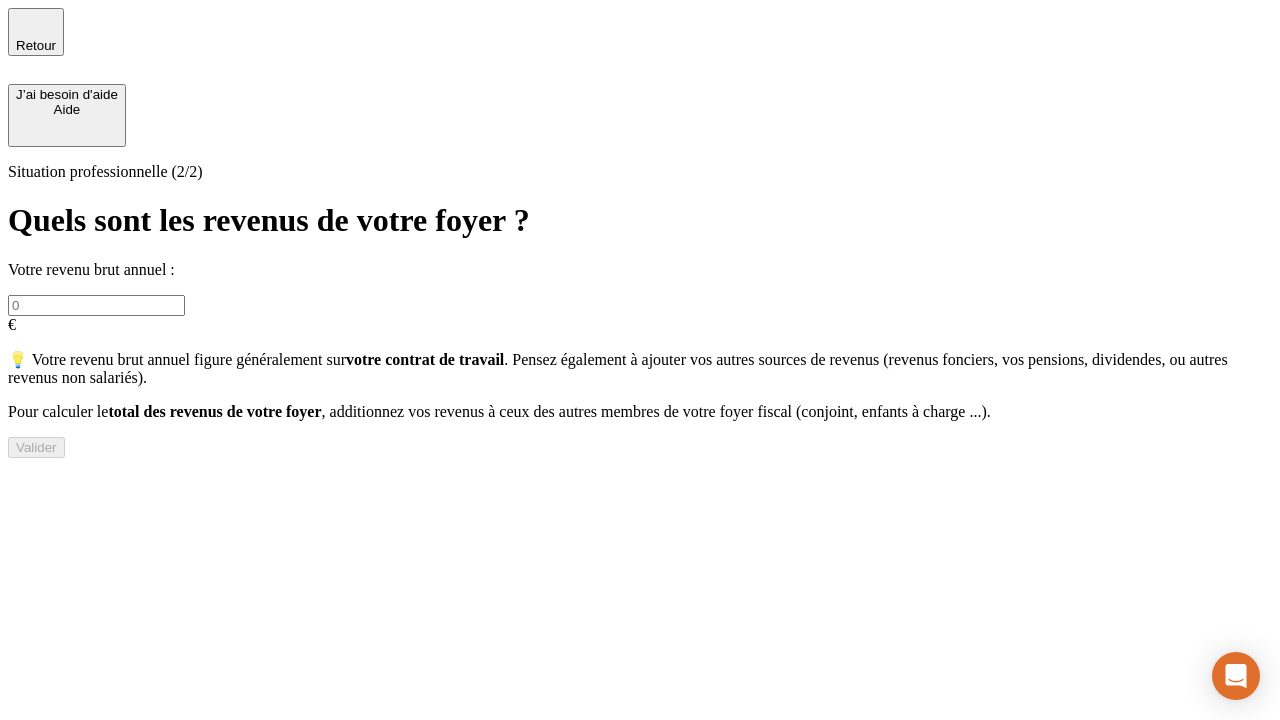 click at bounding box center (96, 305) 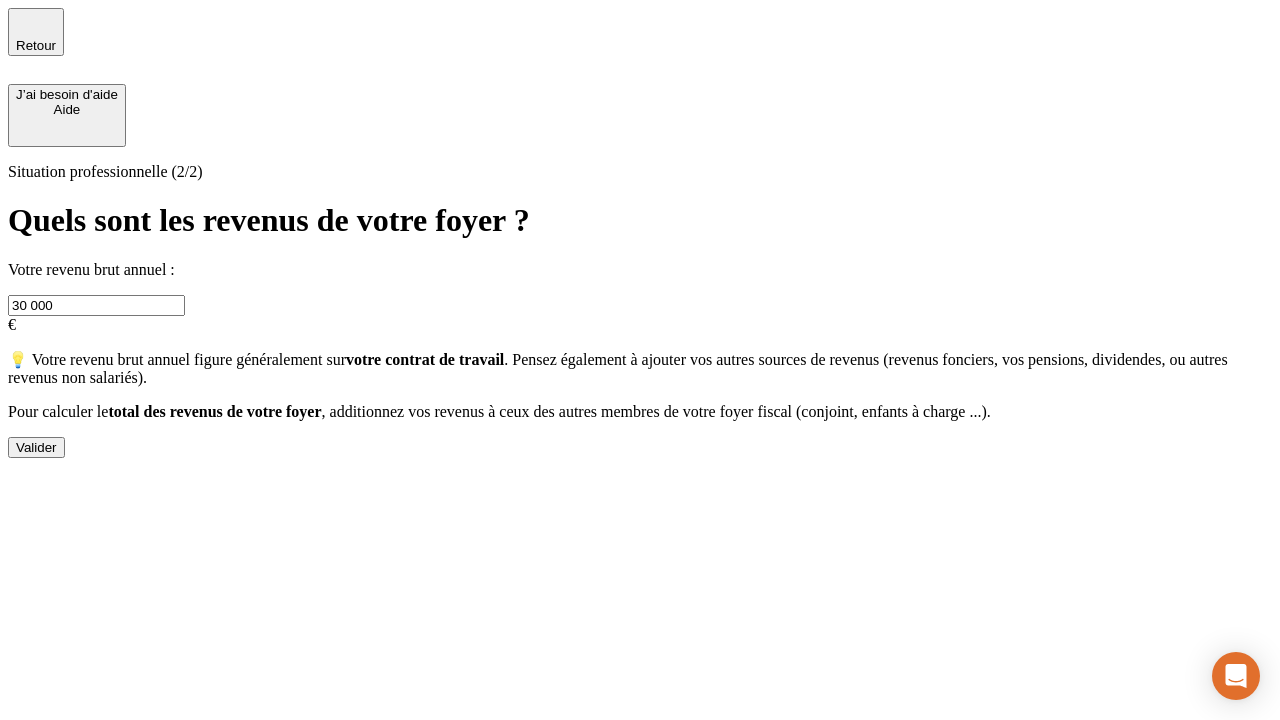type on "30 000" 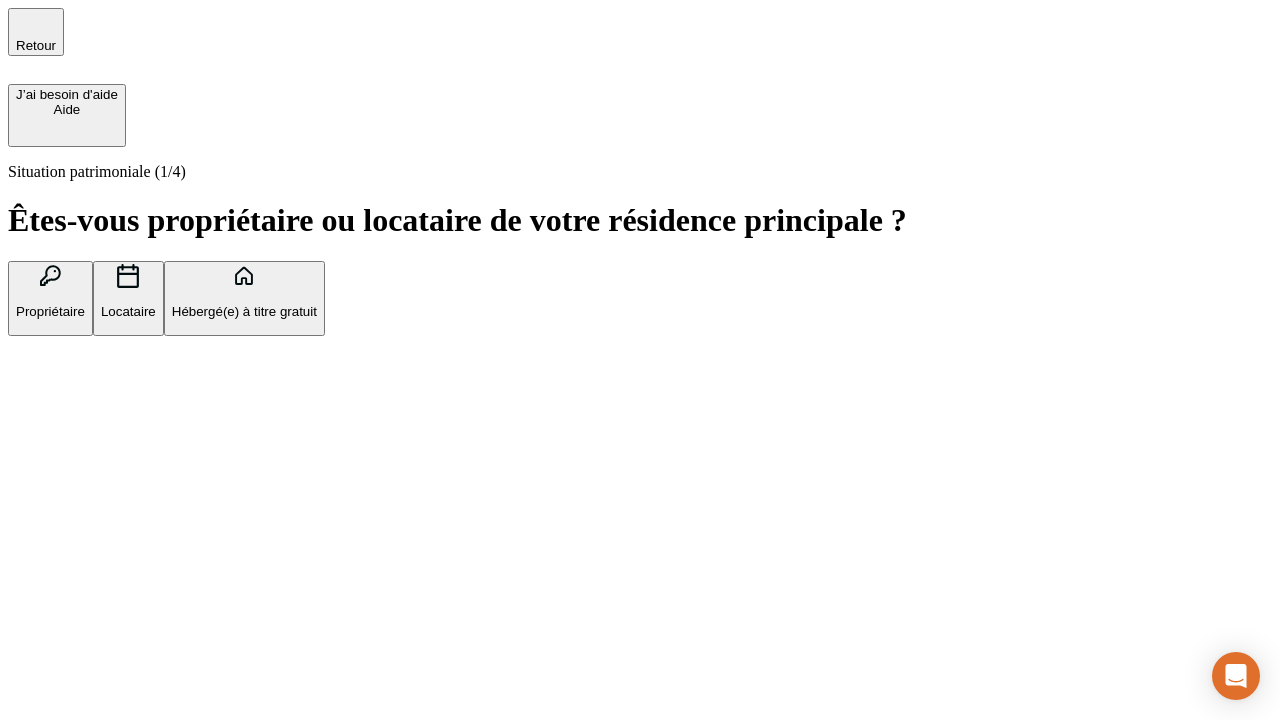 click on "Hébergé(e) à titre gratuit" at bounding box center (244, 311) 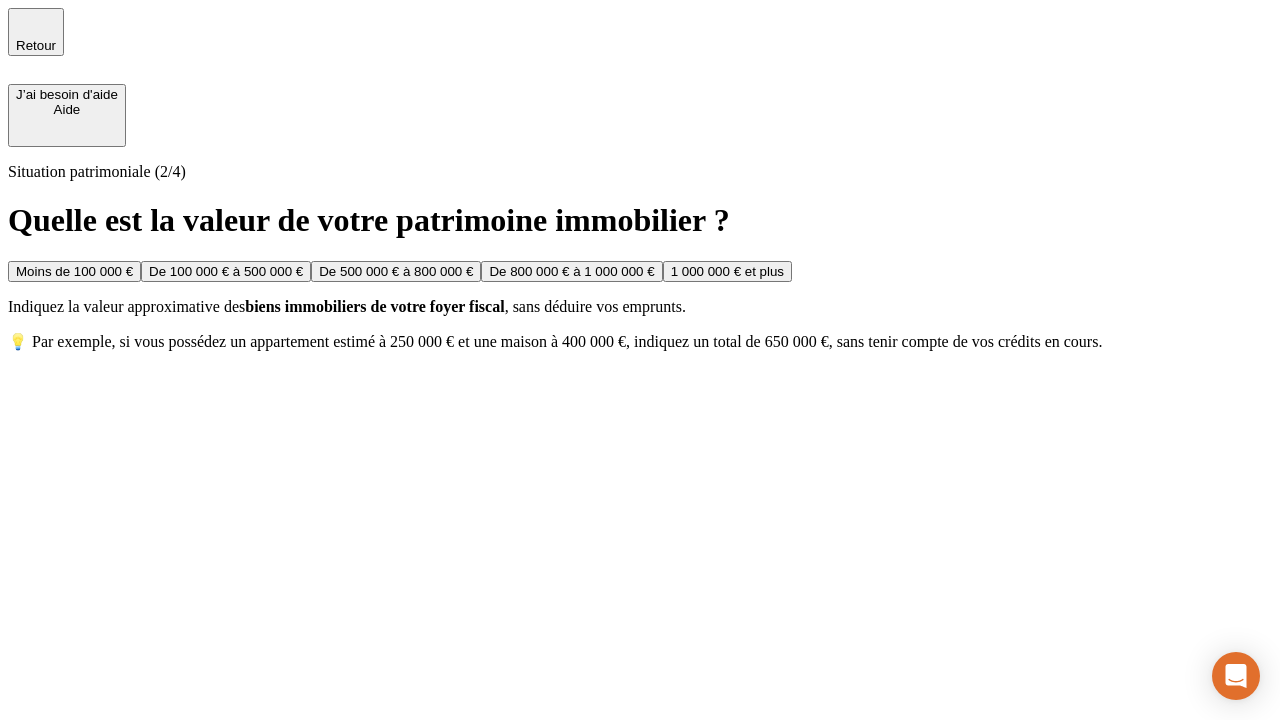click on "Moins de 100 000 €" at bounding box center (74, 271) 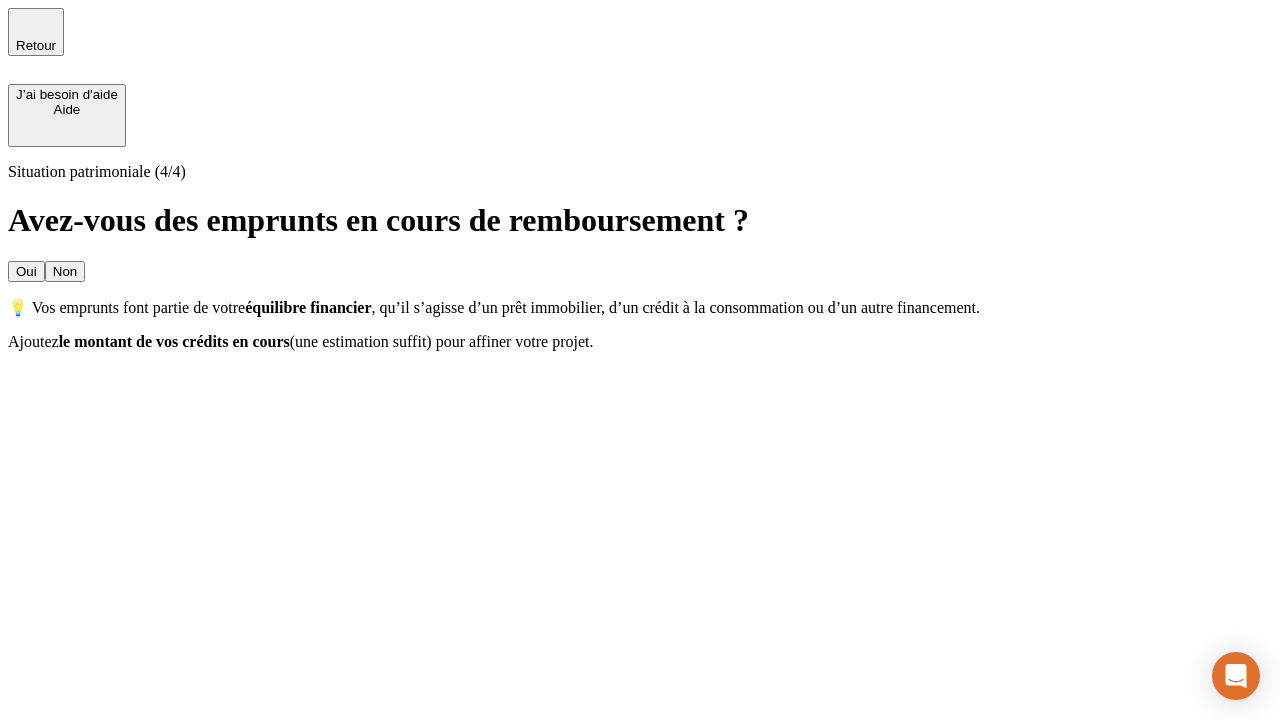 click on "Non" at bounding box center [65, 271] 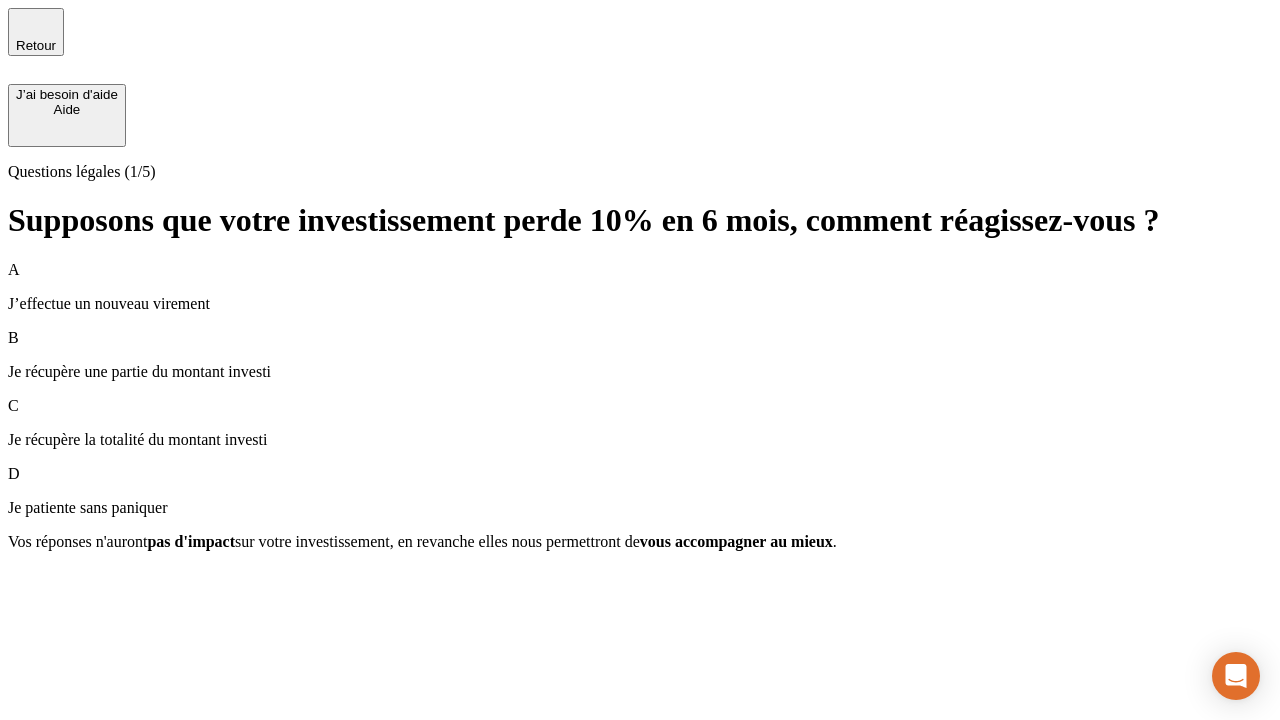 click on "A J’effectue un nouveau virement" at bounding box center (640, 287) 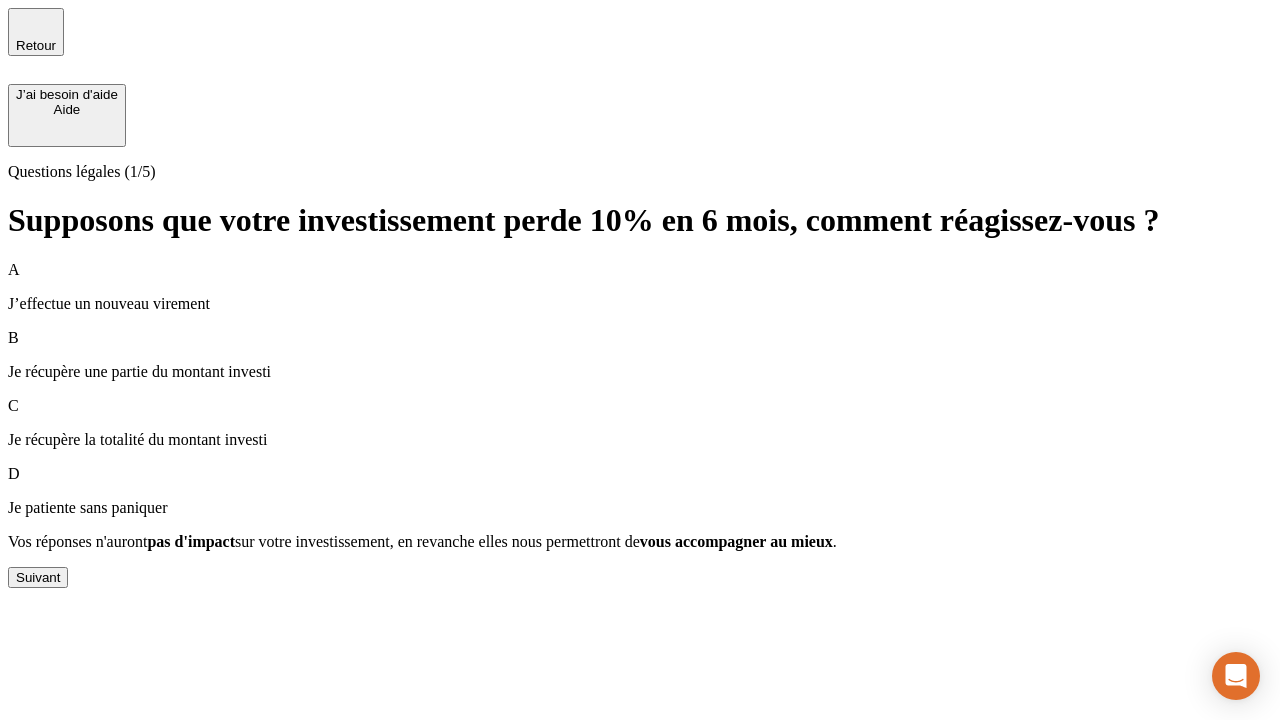 click on "Suivant" at bounding box center [38, 577] 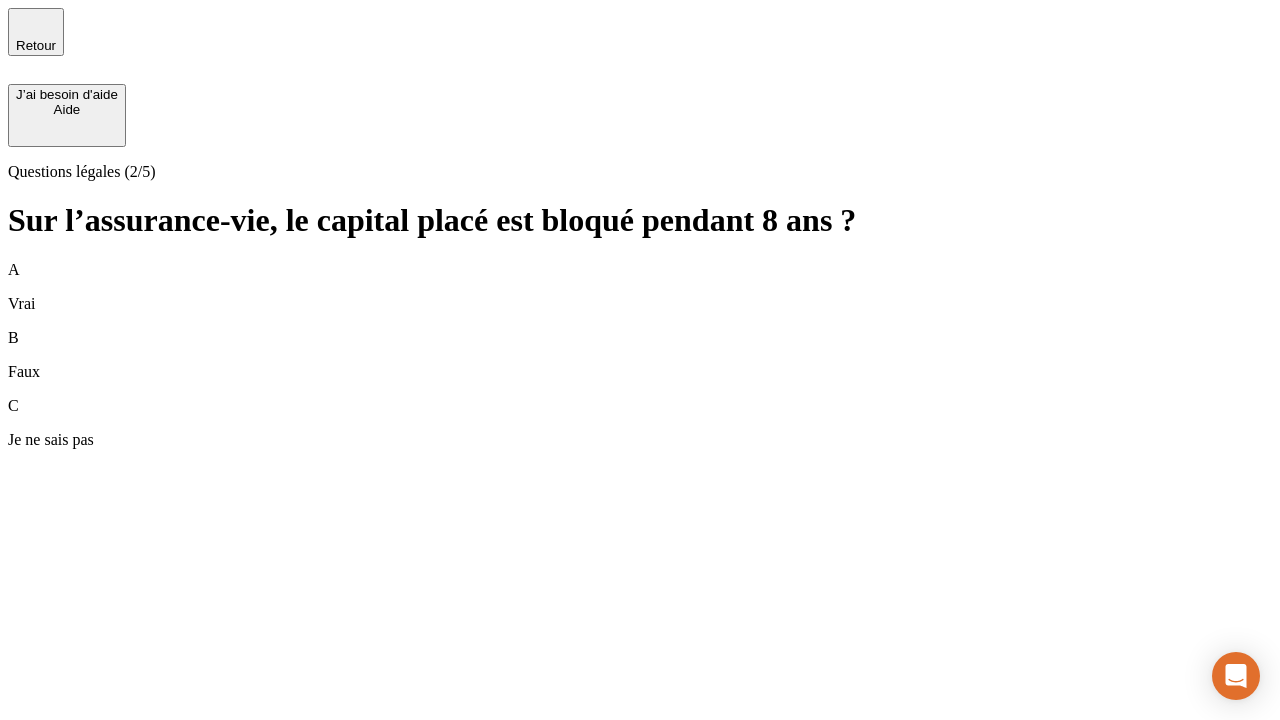 click on "B Faux" at bounding box center (640, 355) 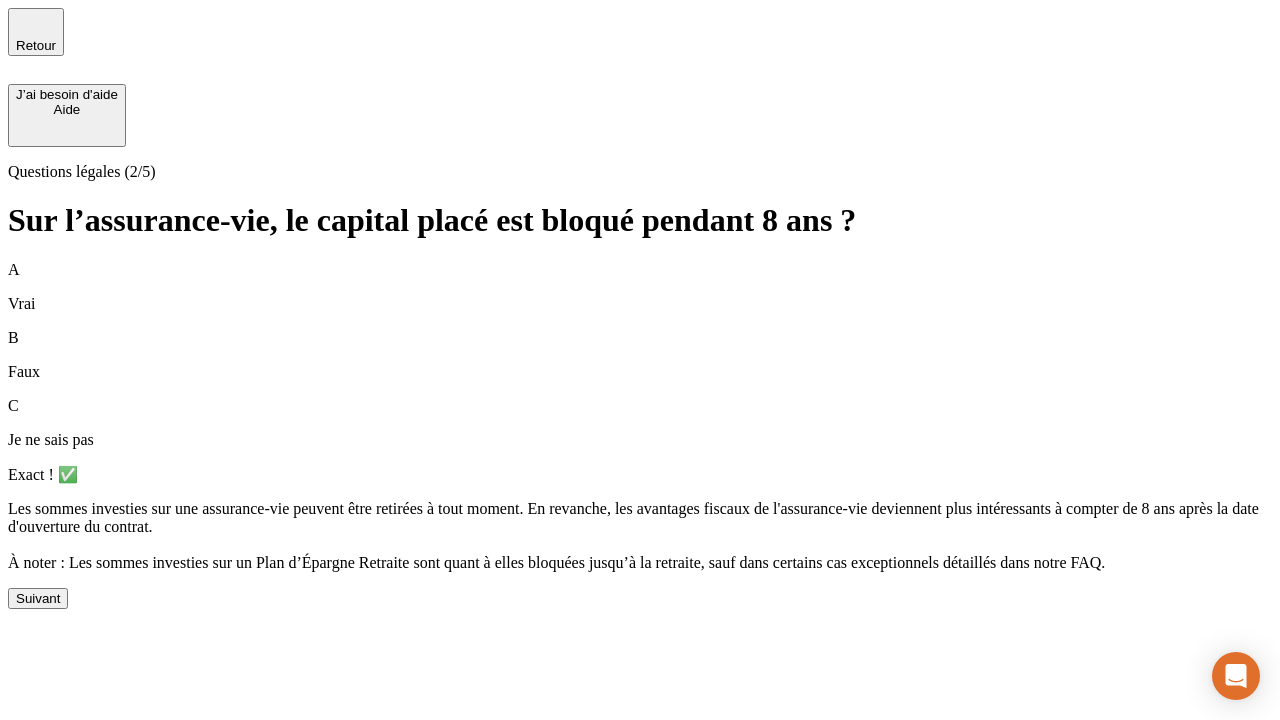 click on "Suivant" at bounding box center (38, 598) 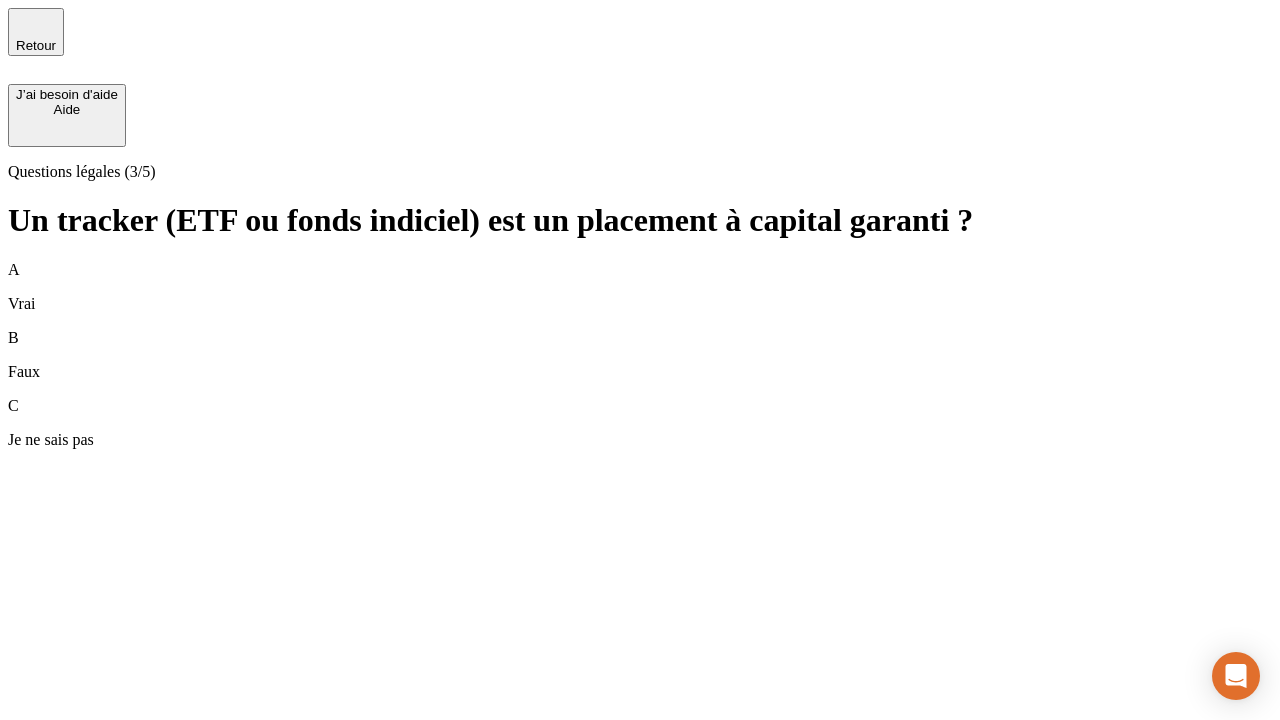 click on "B Faux" at bounding box center (640, 355) 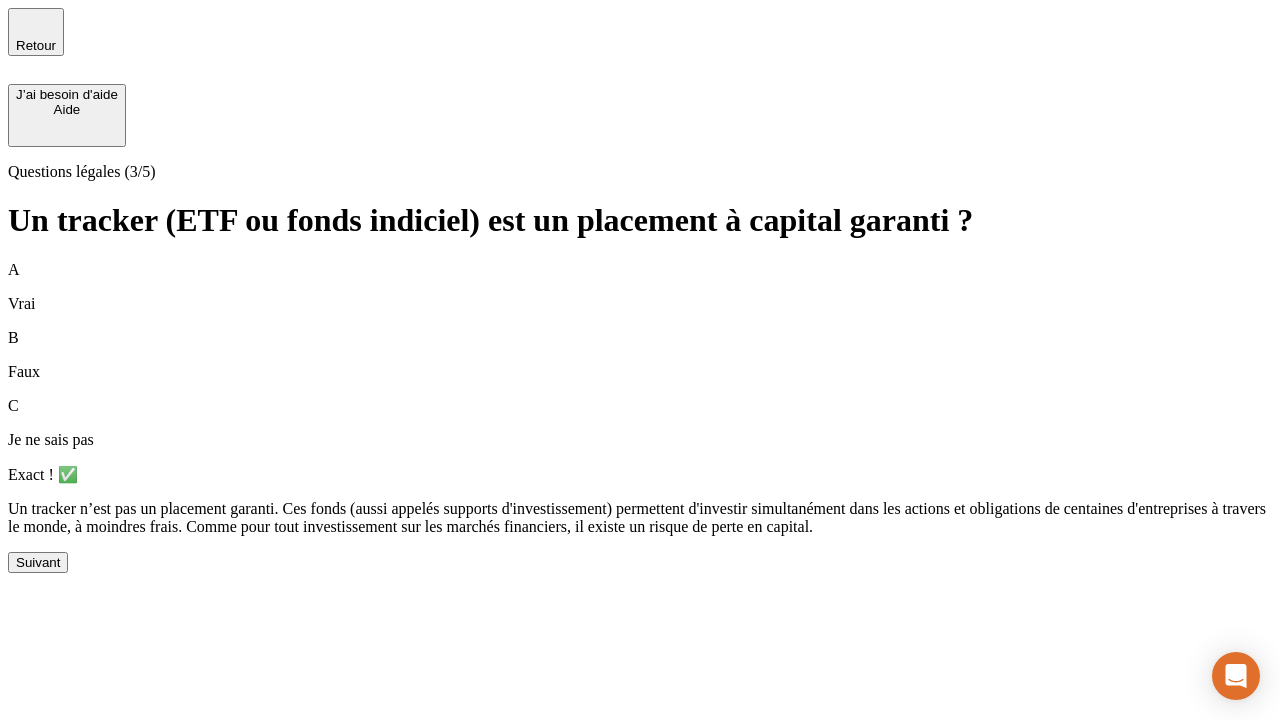 click on "Suivant" at bounding box center (38, 562) 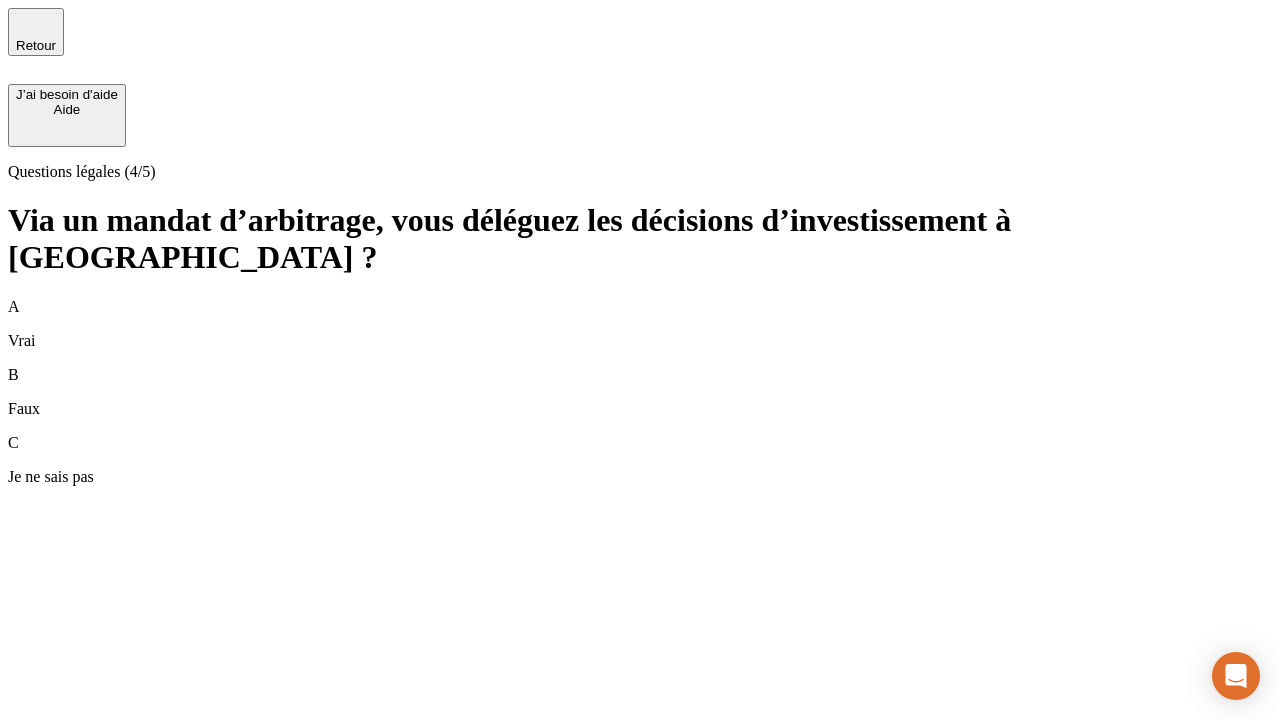click on "A Vrai" at bounding box center (640, 324) 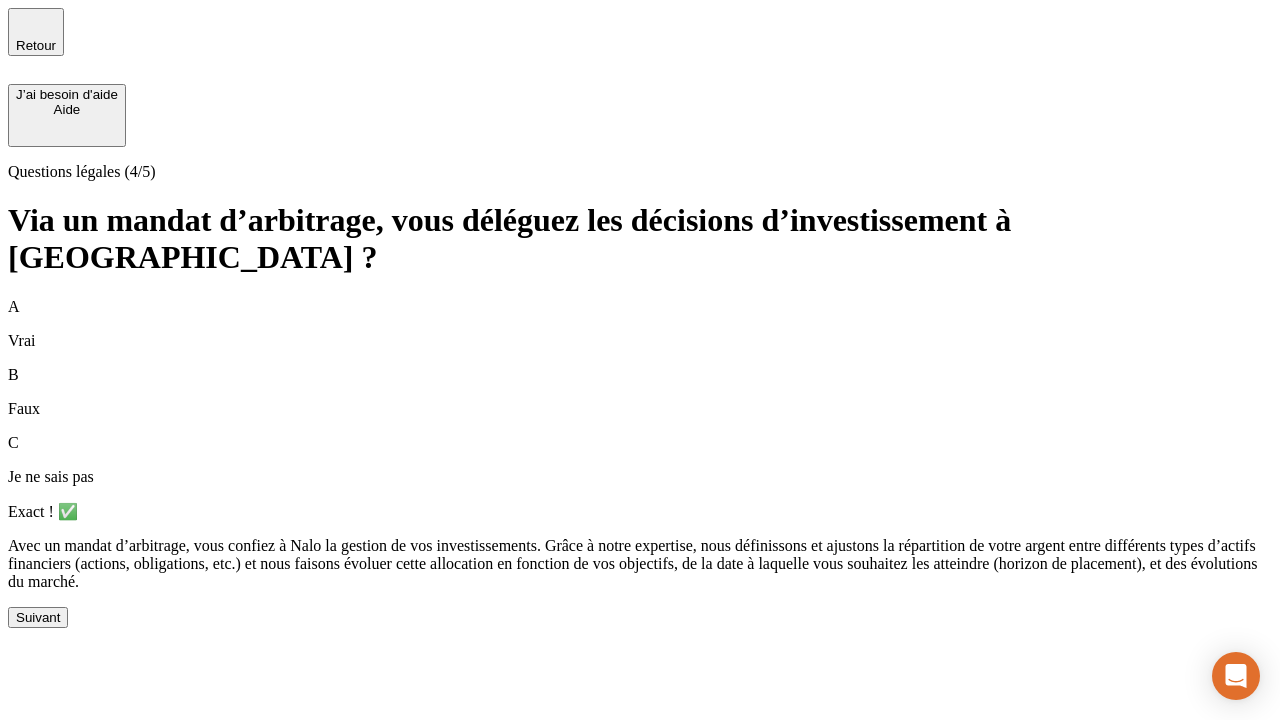 click on "Suivant" at bounding box center (38, 617) 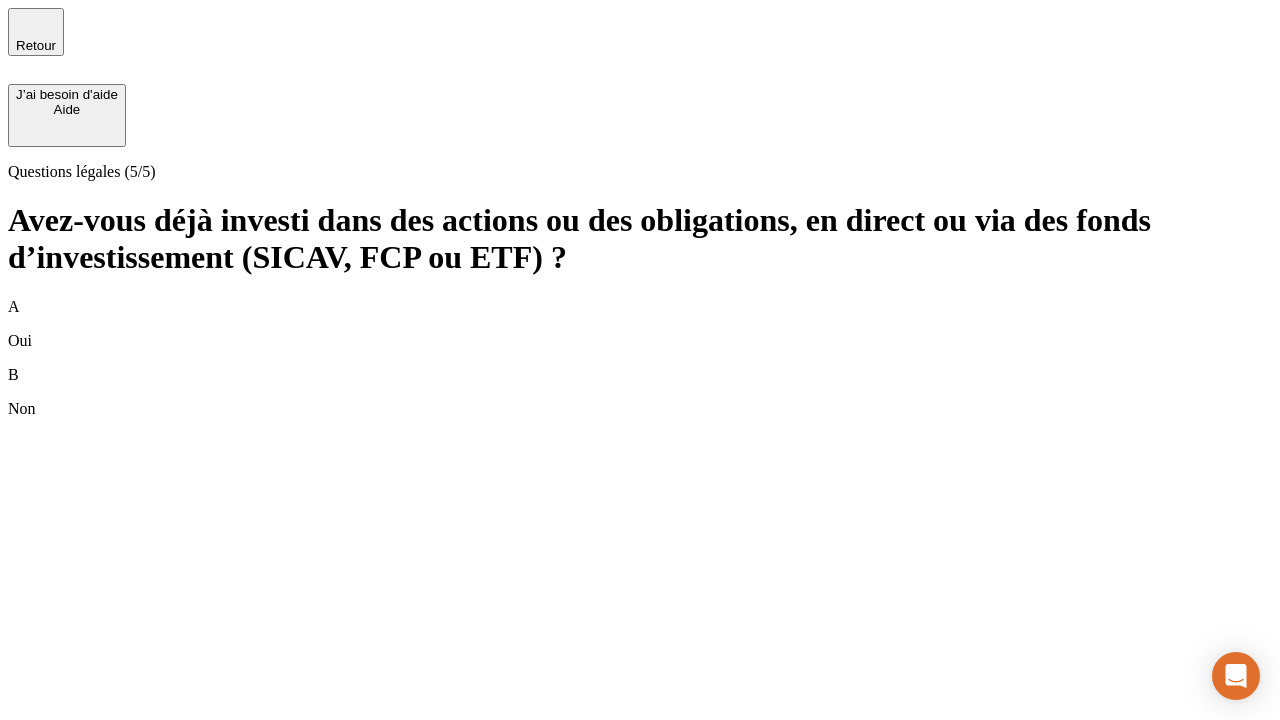 click on "B Non" at bounding box center (640, 392) 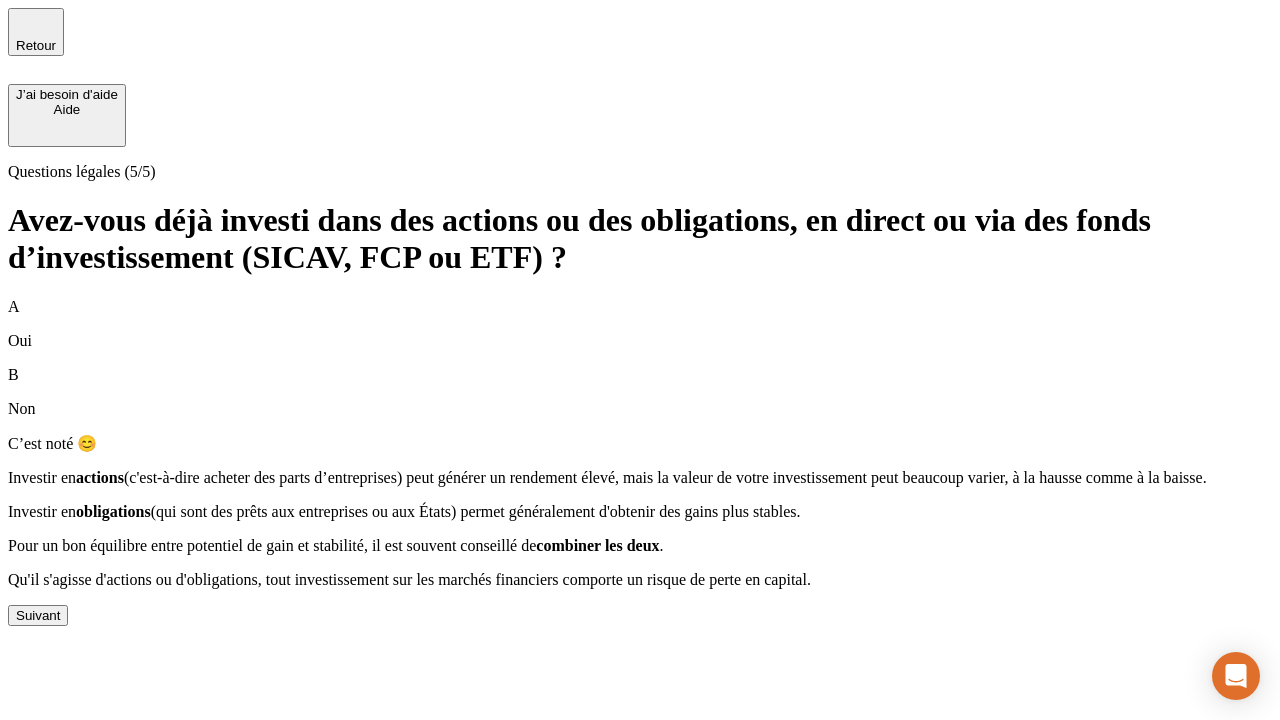 click on "Suivant" at bounding box center [38, 615] 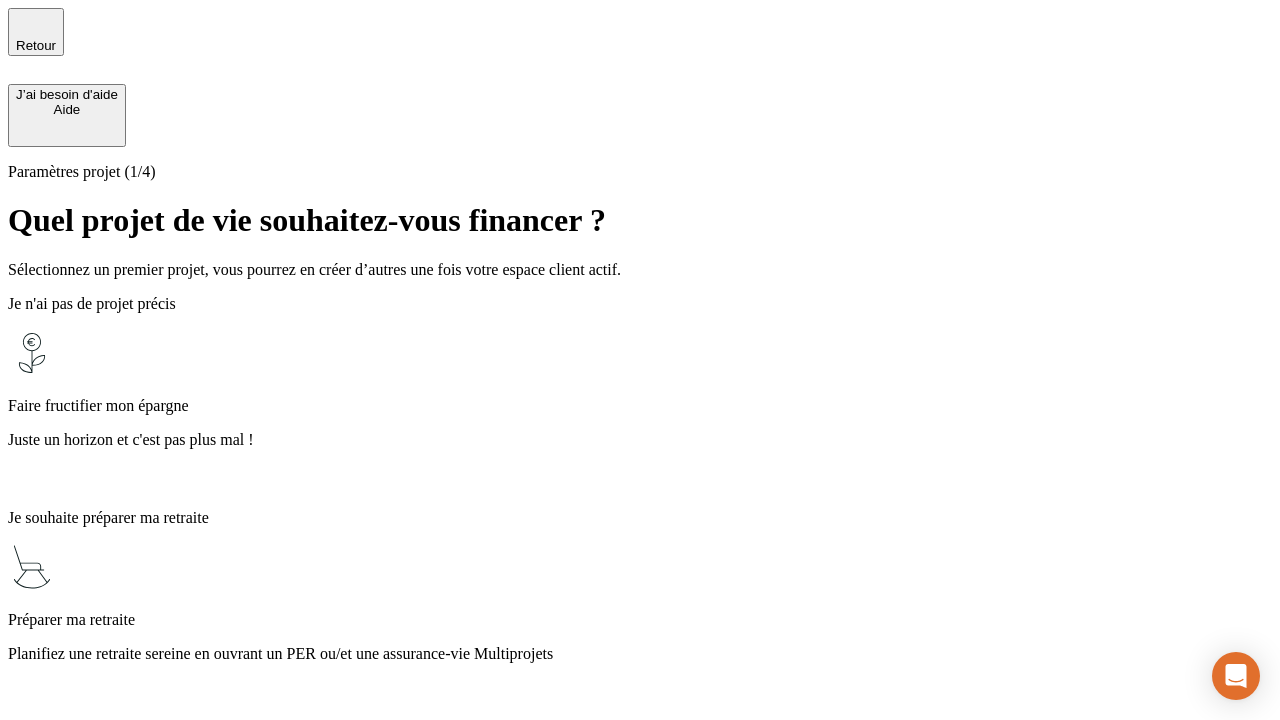 click on "Planifiez une retraite sereine en ouvrant un PER ou/et une assurance-vie Multiprojets" at bounding box center [640, 654] 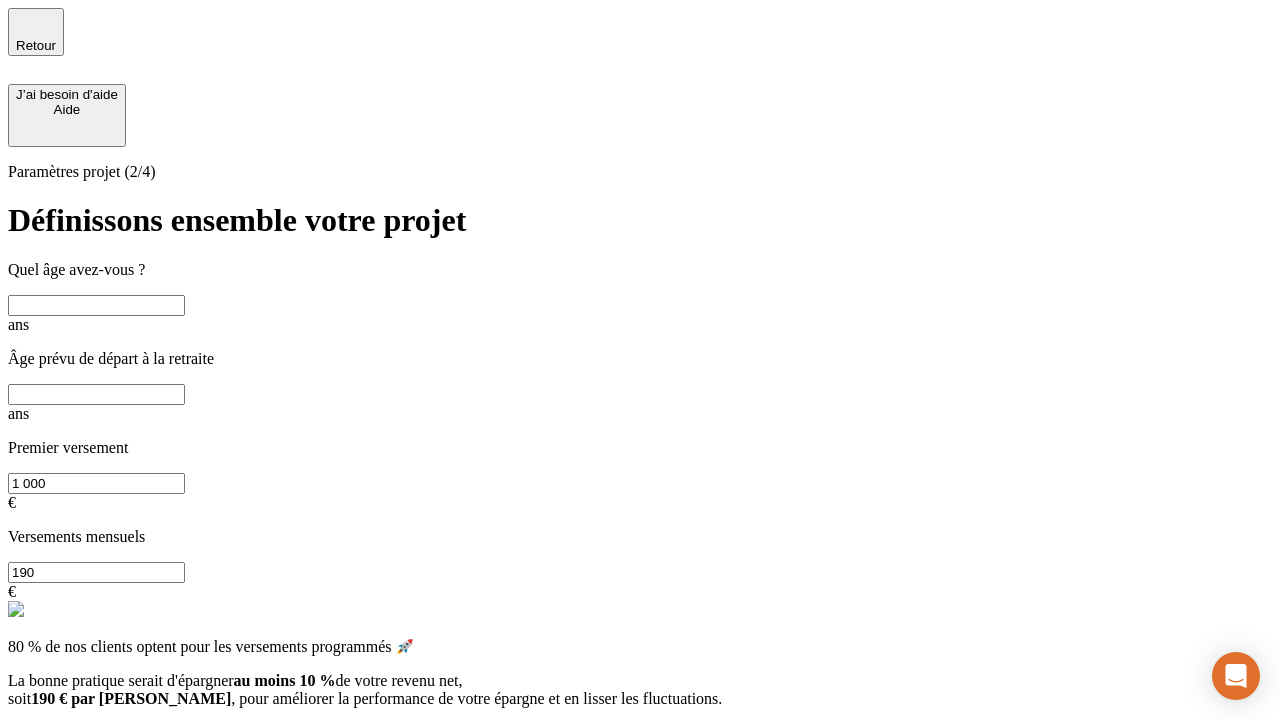 click at bounding box center (96, 305) 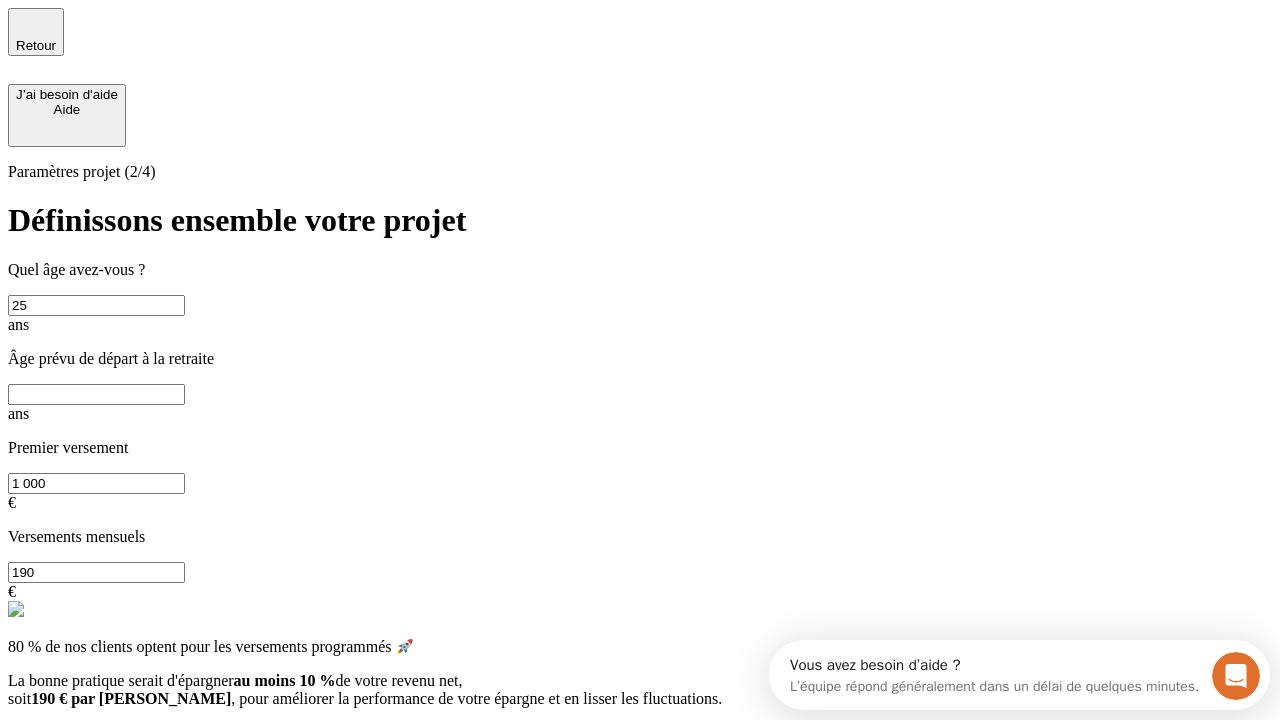 scroll, scrollTop: 0, scrollLeft: 0, axis: both 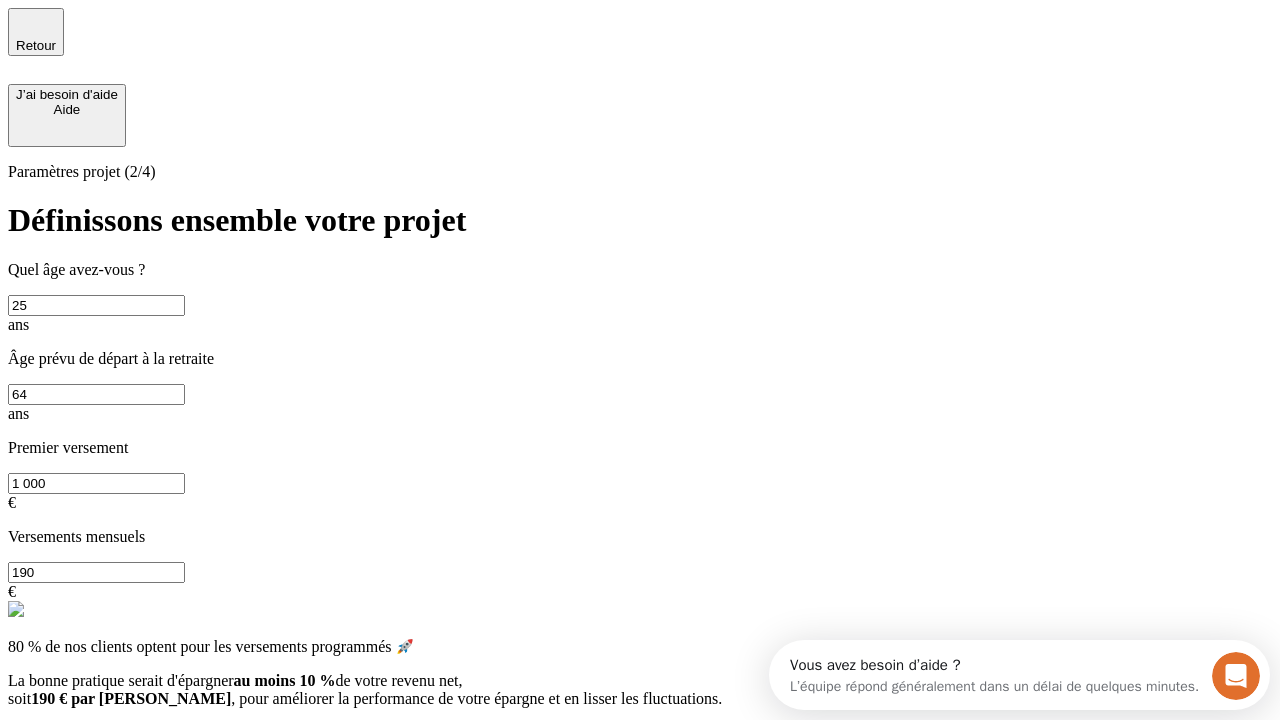 type on "64" 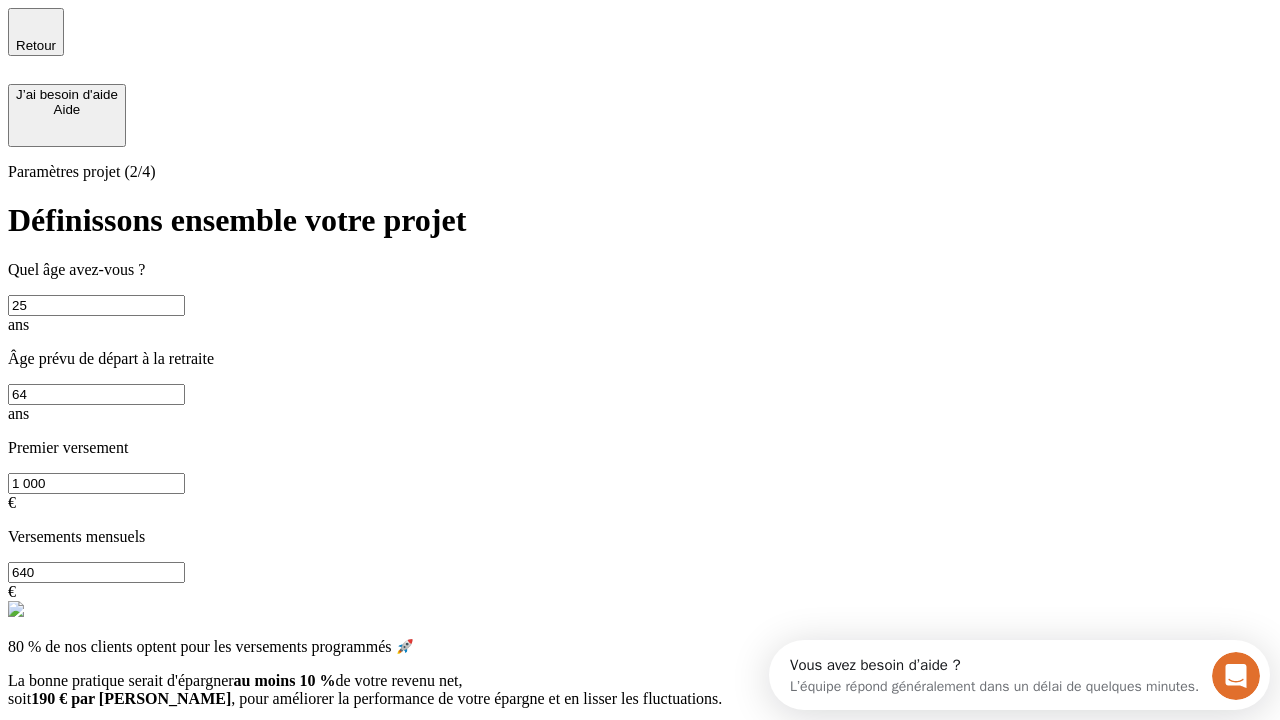 type on "640" 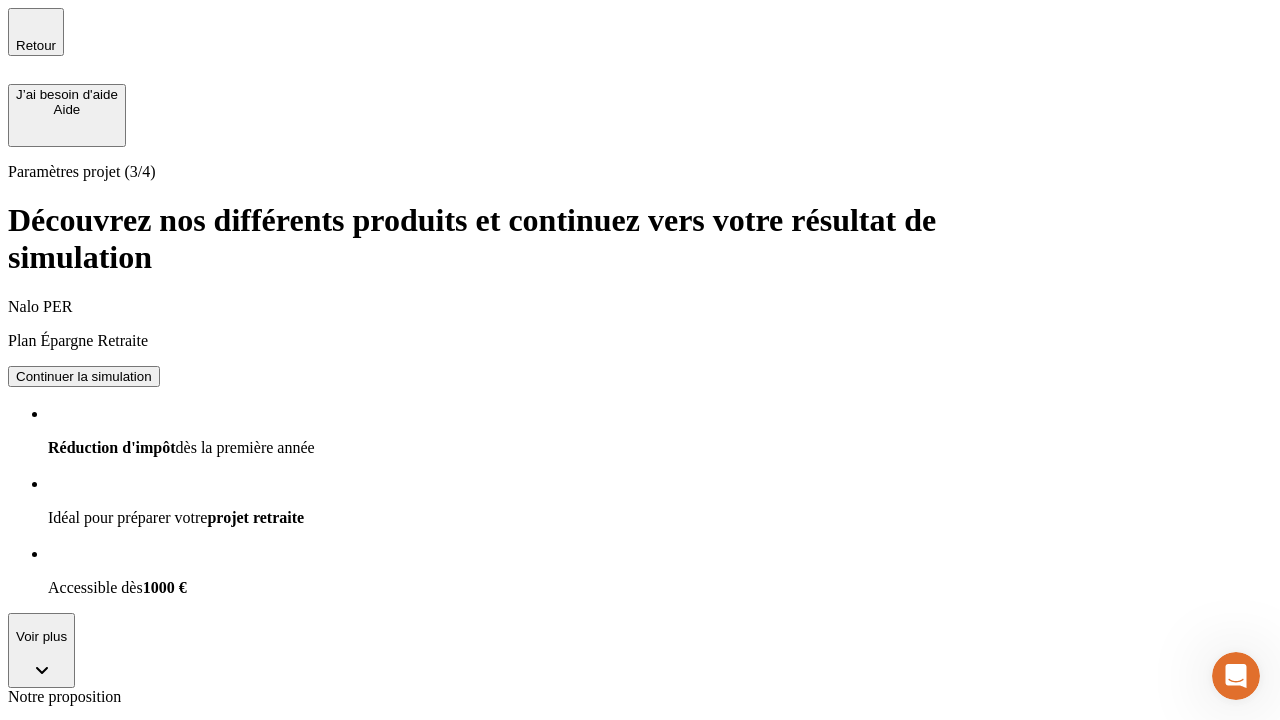 click on "Continuer la simulation" at bounding box center [84, 376] 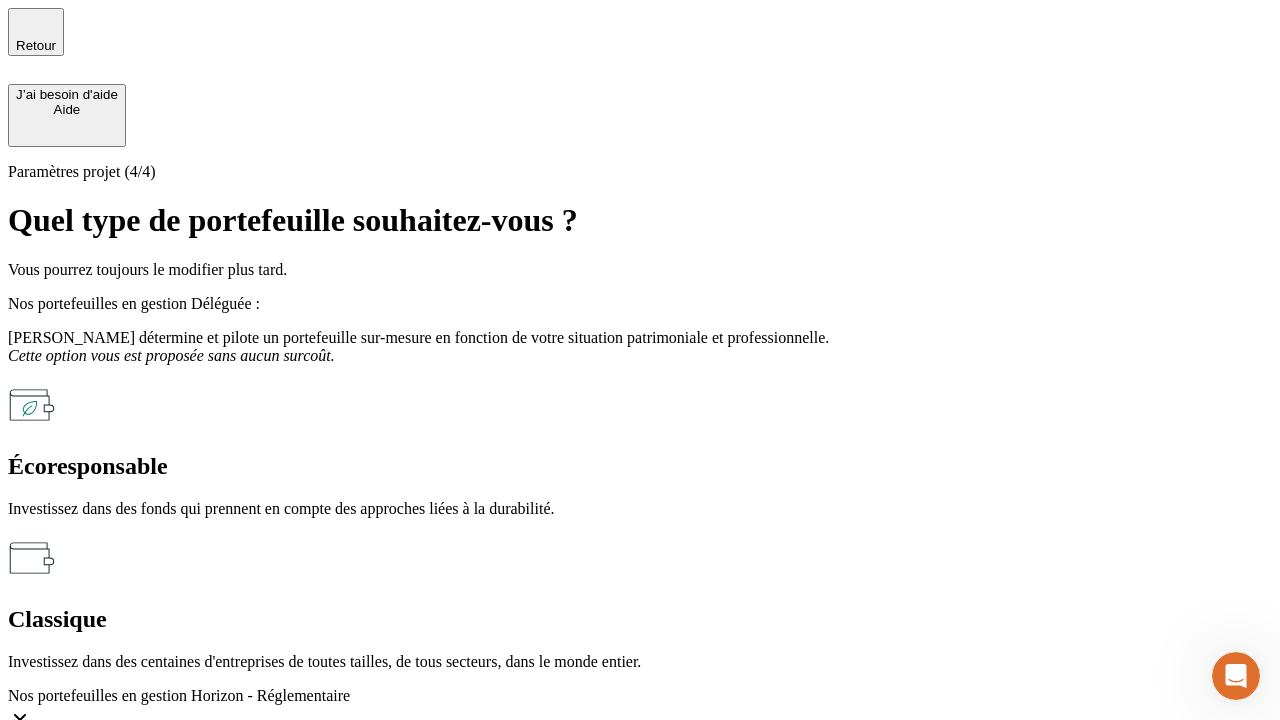 click on "Classique" at bounding box center [640, 619] 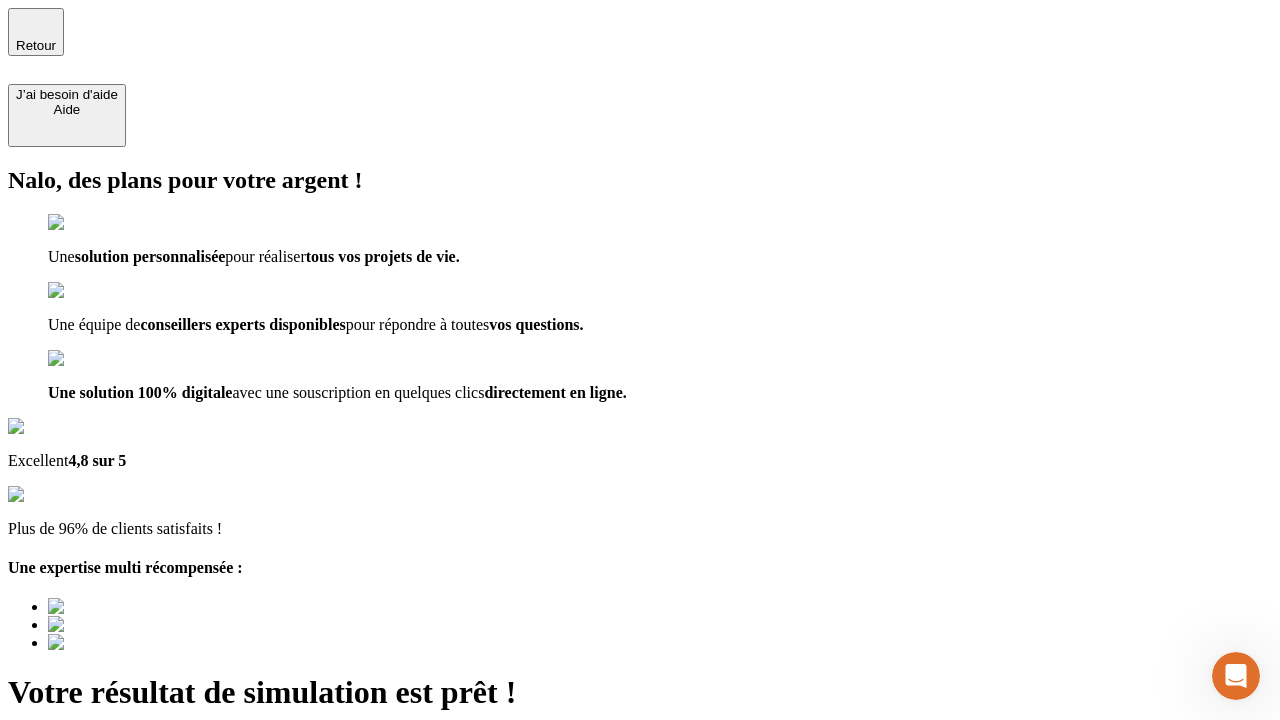 click on "Découvrir ma simulation" at bounding box center [87, 797] 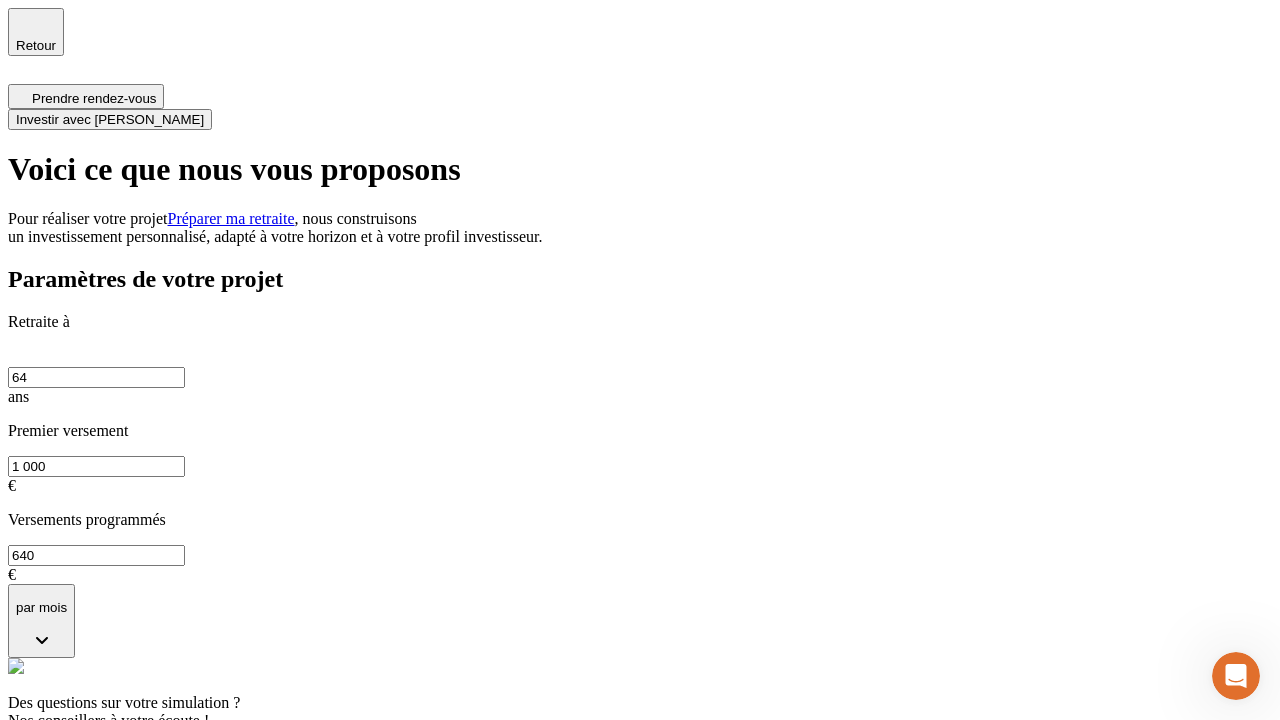 click on "Investir avec [PERSON_NAME]" at bounding box center [110, 119] 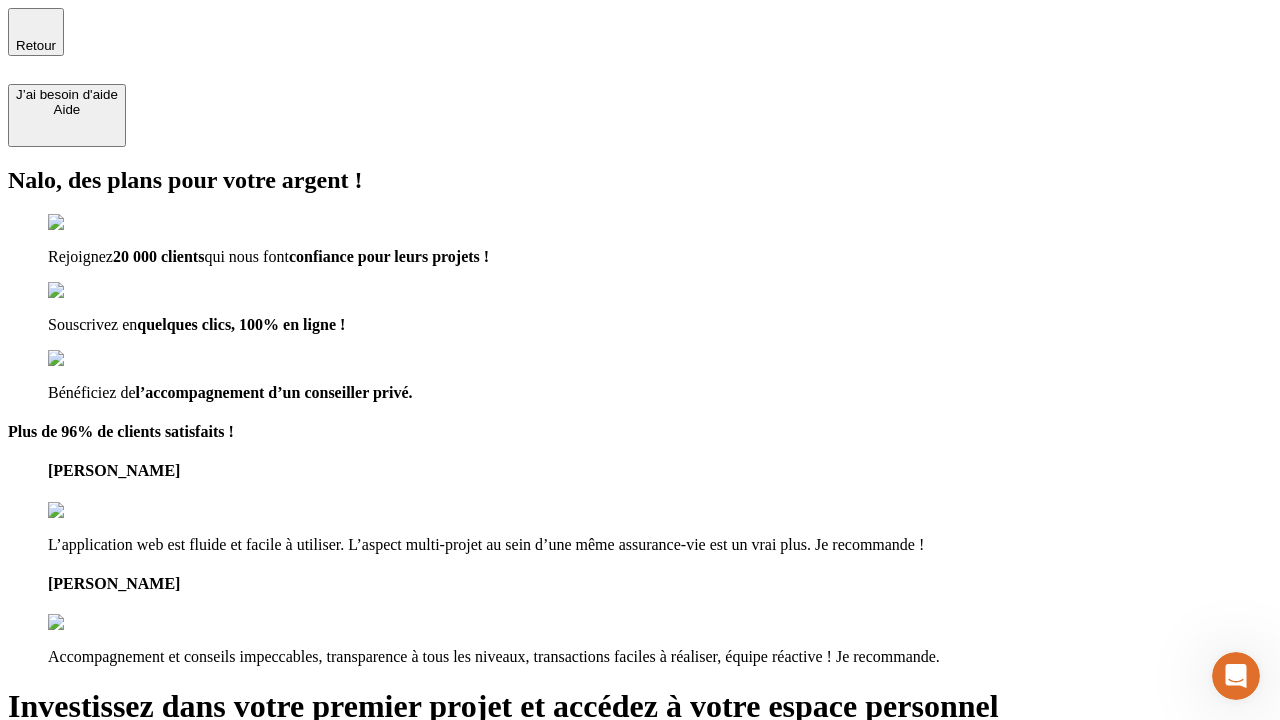 type on "[EMAIL_ADDRESS][PERSON_NAME][DOMAIN_NAME]" 